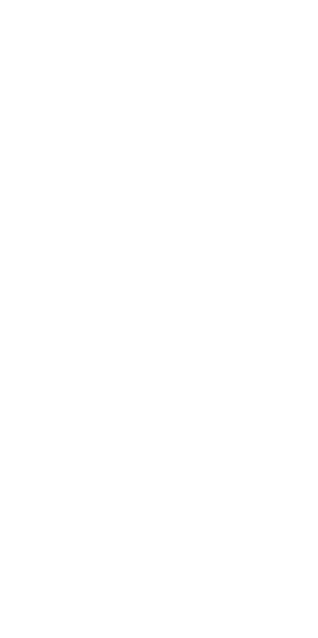 scroll, scrollTop: 0, scrollLeft: 0, axis: both 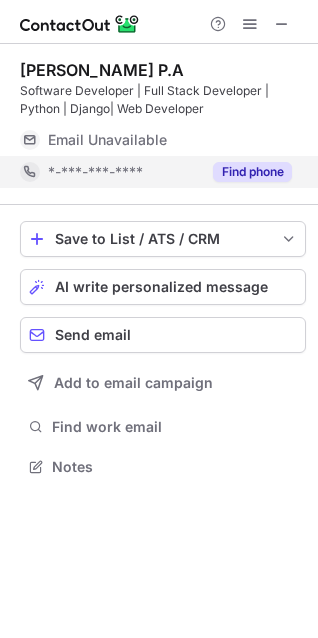 click on "Find phone" at bounding box center (252, 172) 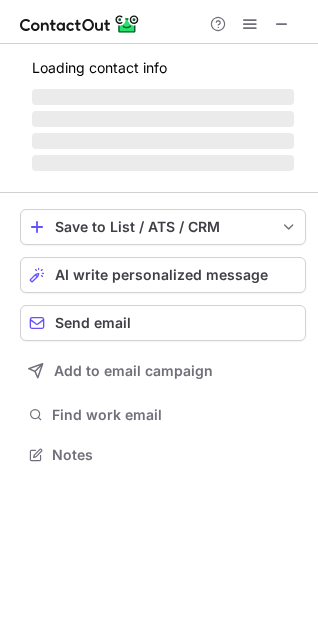 scroll, scrollTop: 10, scrollLeft: 10, axis: both 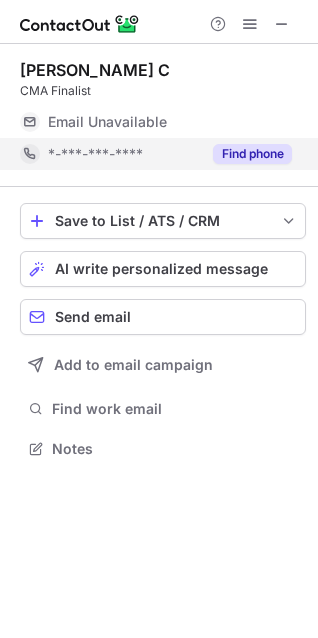 click on "Find phone" at bounding box center (252, 154) 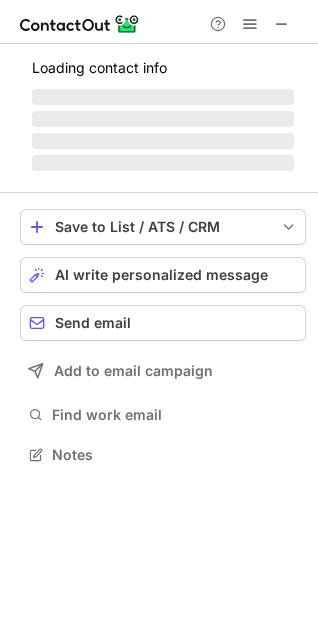 scroll, scrollTop: 10, scrollLeft: 10, axis: both 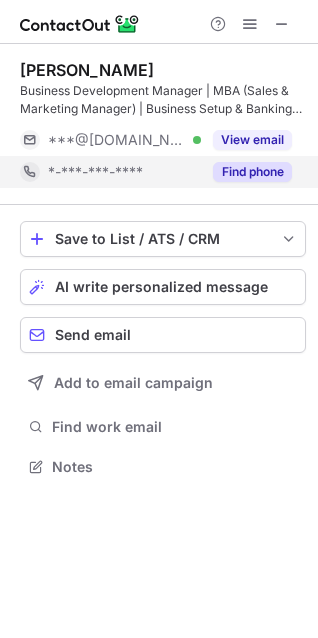 click on "Find phone" at bounding box center [252, 172] 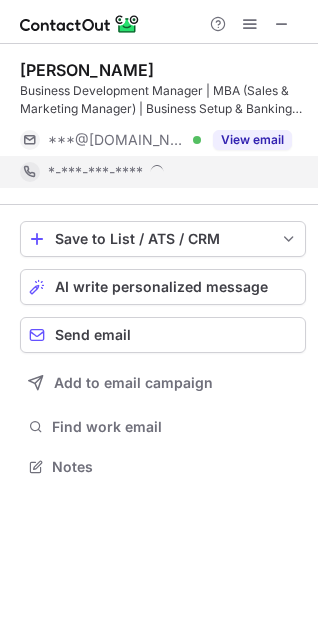 scroll, scrollTop: 10, scrollLeft: 10, axis: both 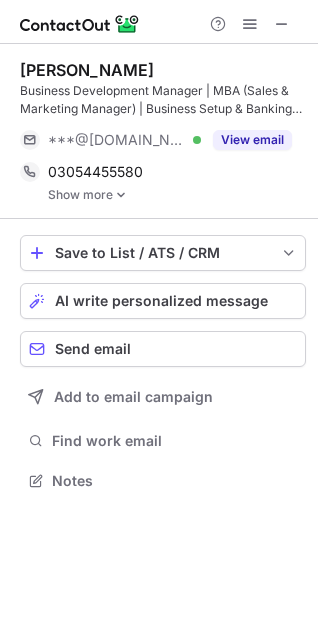click on "Show more" at bounding box center [177, 195] 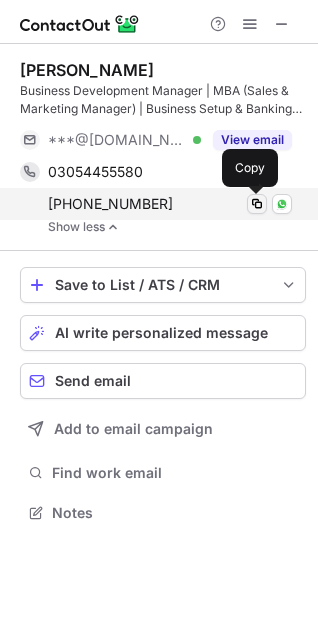 click at bounding box center (257, 204) 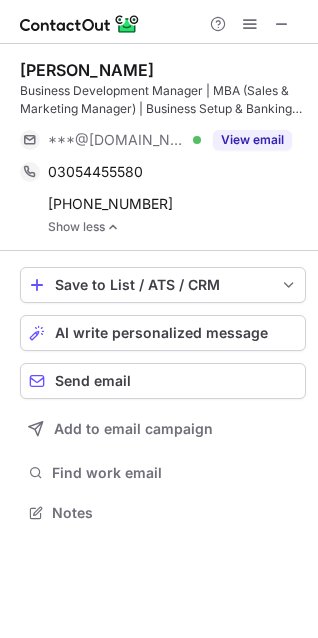 scroll, scrollTop: 499, scrollLeft: 318, axis: both 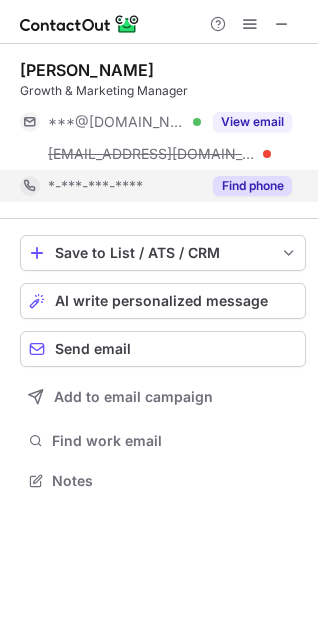 click on "Find phone" at bounding box center [252, 186] 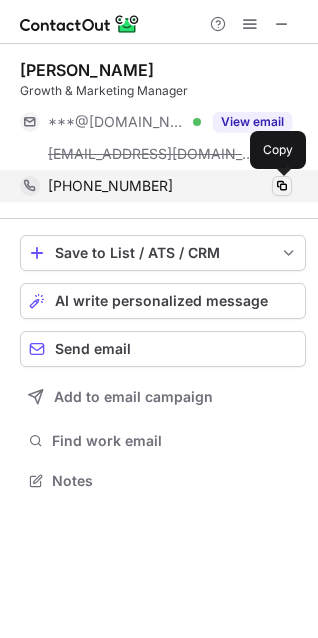 click at bounding box center [282, 186] 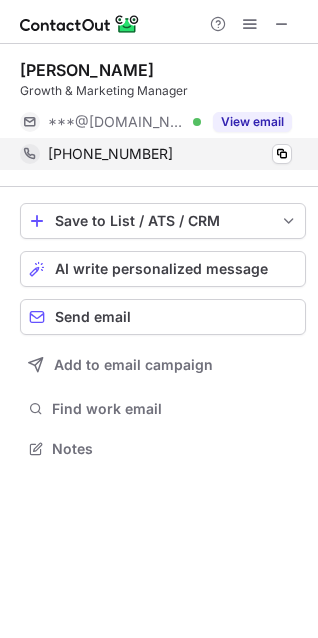 scroll, scrollTop: 435, scrollLeft: 318, axis: both 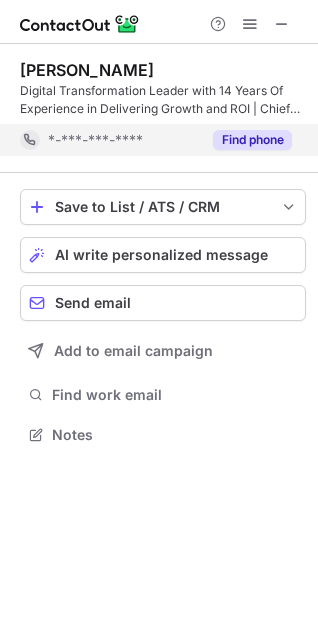 click on "Find phone" at bounding box center (252, 140) 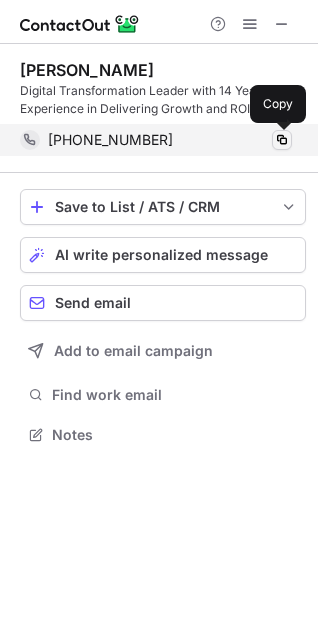 click at bounding box center (282, 140) 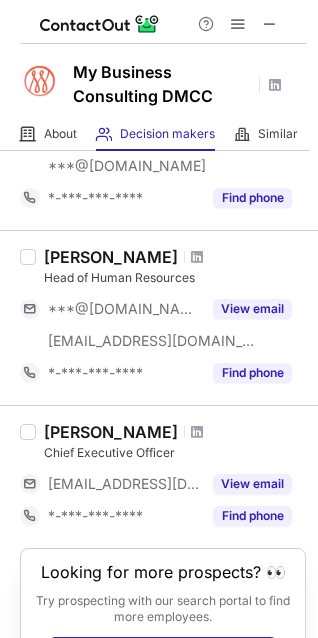 scroll, scrollTop: 420, scrollLeft: 0, axis: vertical 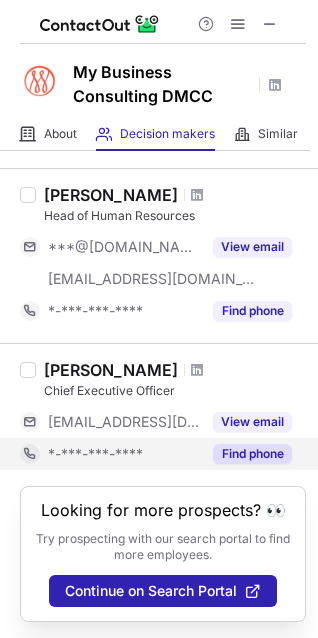 click on "Find phone" at bounding box center (252, 454) 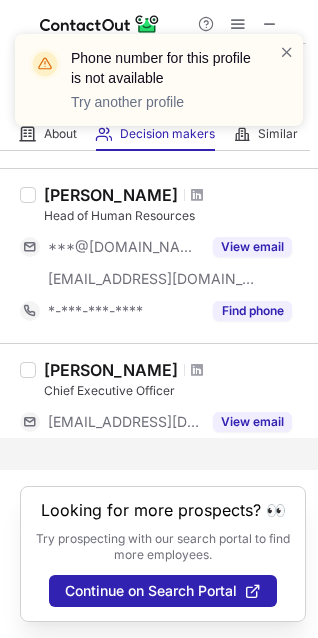scroll, scrollTop: 388, scrollLeft: 0, axis: vertical 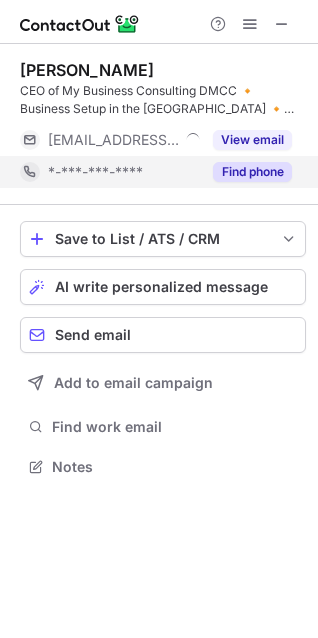 click on "Find phone" at bounding box center [252, 172] 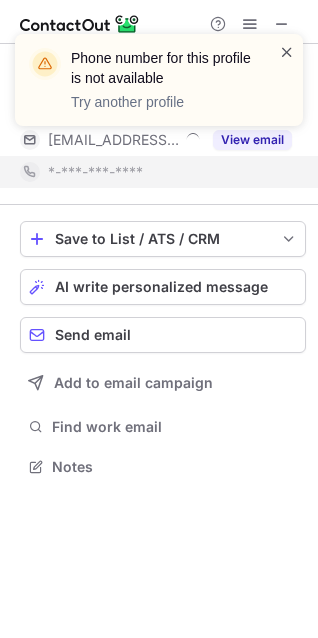 click at bounding box center [287, 52] 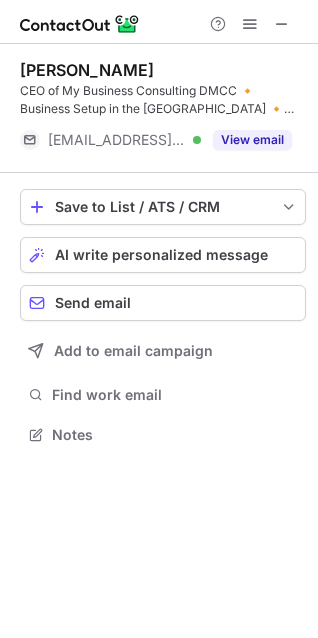 scroll, scrollTop: 421, scrollLeft: 318, axis: both 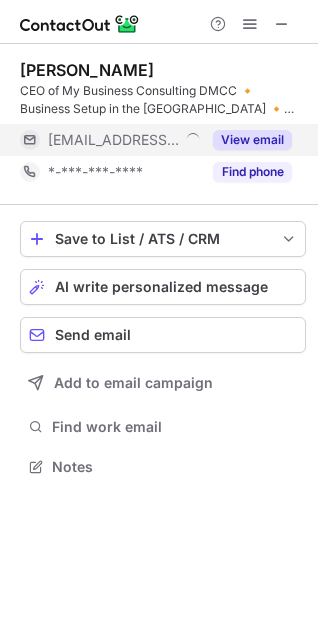 click on "View email" at bounding box center [252, 140] 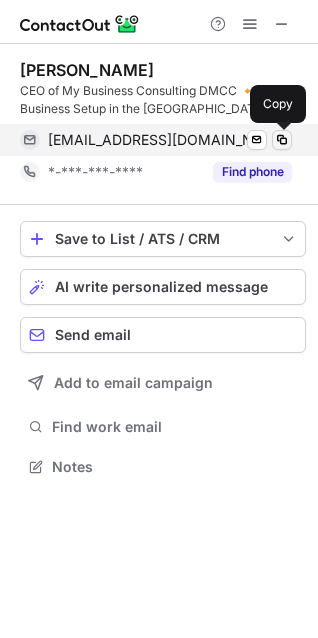 click at bounding box center [282, 140] 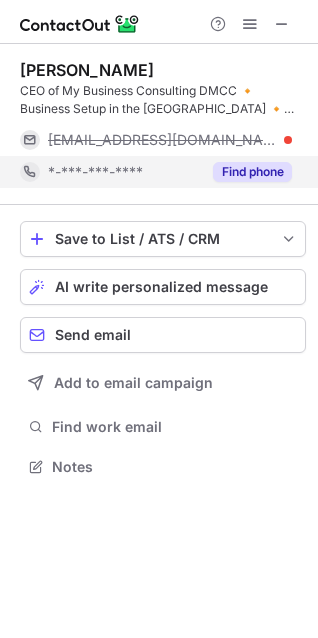 click on "Find phone" at bounding box center (246, 172) 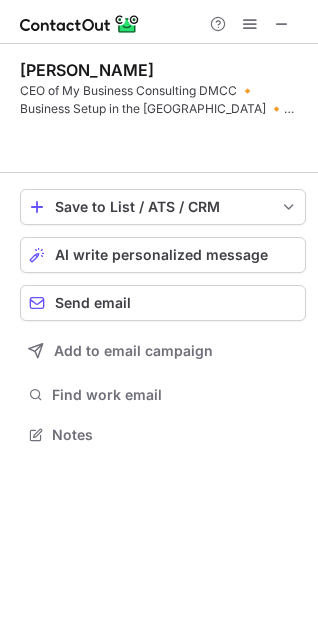 scroll, scrollTop: 389, scrollLeft: 318, axis: both 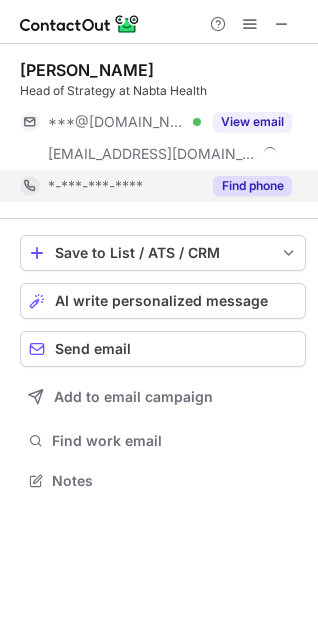 click on "Find phone" at bounding box center (252, 186) 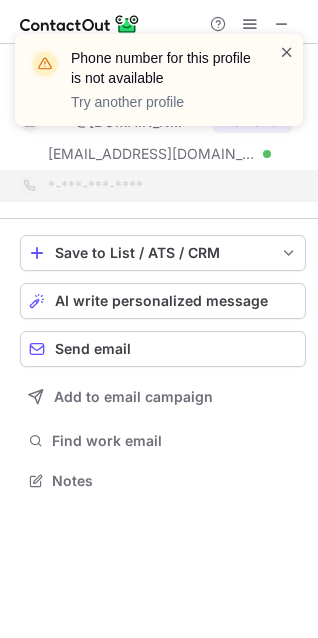 click at bounding box center (287, 52) 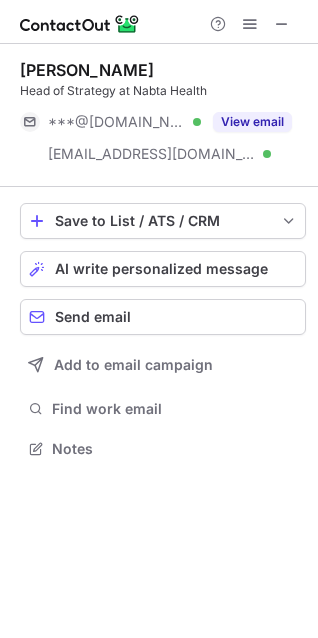 scroll, scrollTop: 441, scrollLeft: 318, axis: both 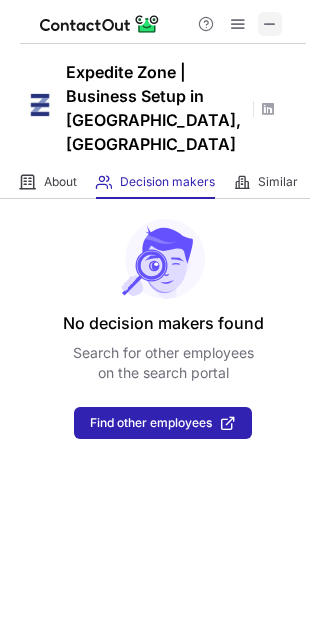 click at bounding box center (270, 24) 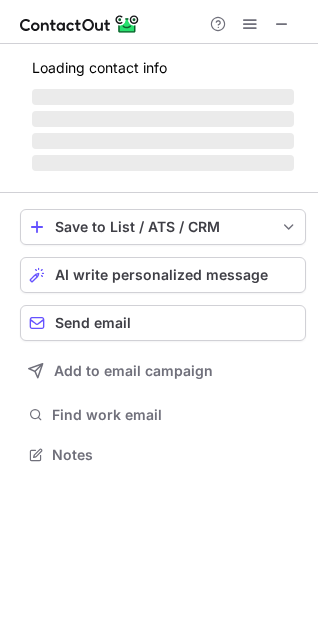 scroll, scrollTop: 10, scrollLeft: 10, axis: both 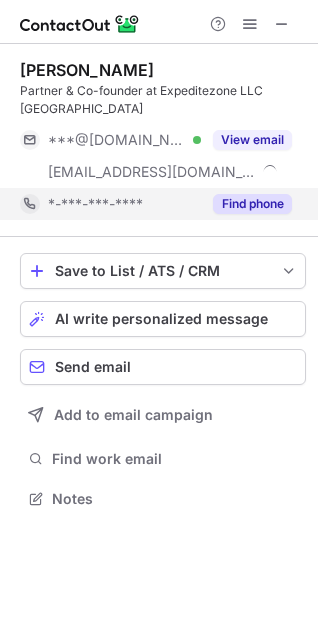 click on "Find phone" at bounding box center [252, 204] 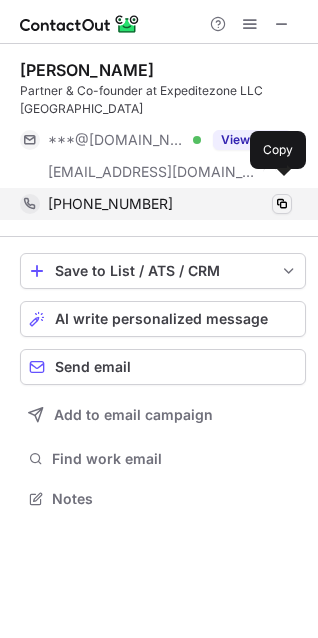 click at bounding box center [282, 204] 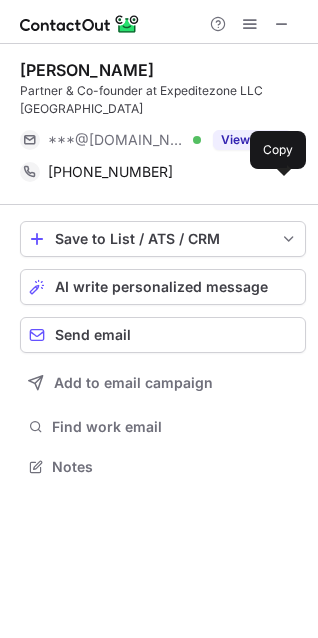 scroll, scrollTop: 435, scrollLeft: 318, axis: both 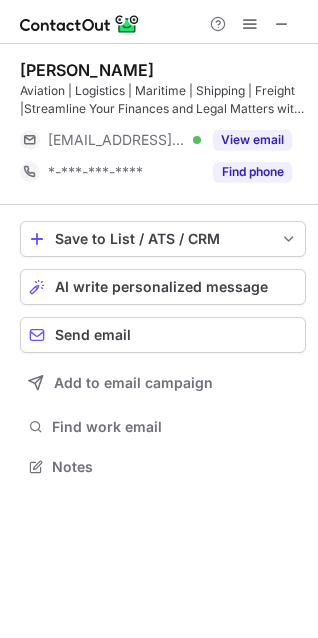 click on "Nabiha Noor Aviation | Logistics | Maritime | Shipping | Freight |Streamline Your Finances and Legal Matters with Our Comprehensive Debt Collection, Banking Consultancy, and Lawyer Services - Get Expert Help Now! ***@proxymedia.pk Verified View email *-***-***-**** Find phone" at bounding box center [163, 124] 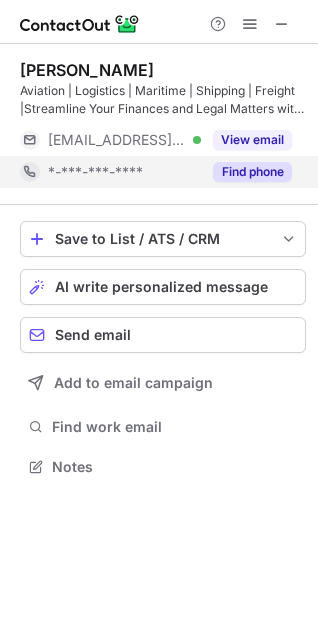 click on "Find phone" at bounding box center (252, 172) 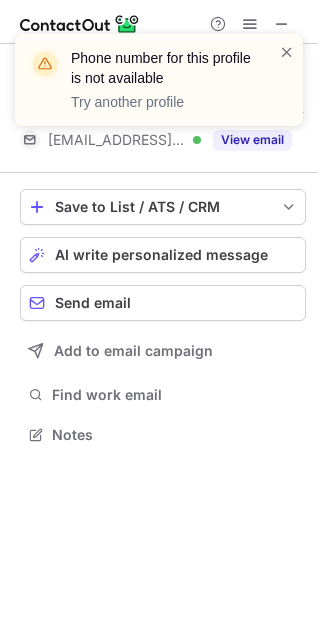 scroll, scrollTop: 421, scrollLeft: 318, axis: both 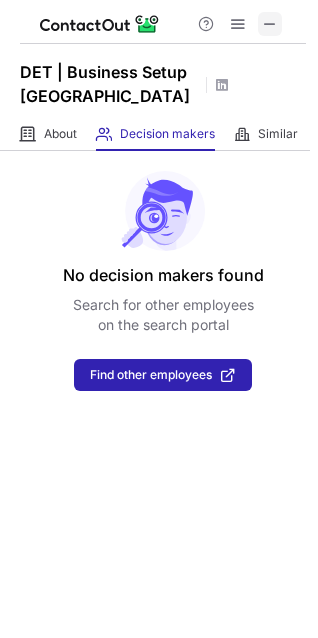 click at bounding box center [270, 24] 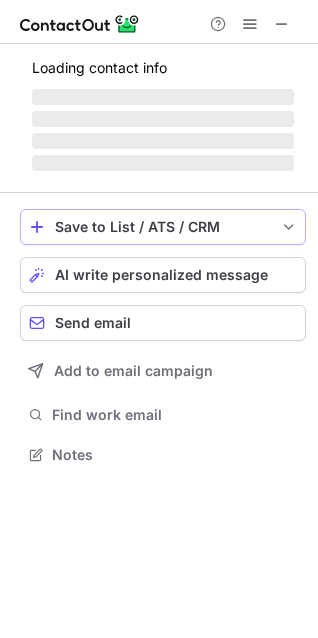scroll, scrollTop: 10, scrollLeft: 10, axis: both 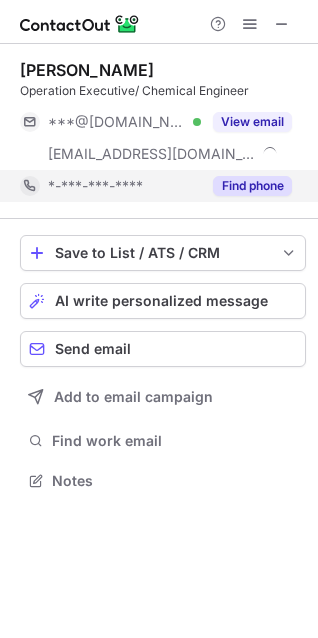click on "Find phone" at bounding box center [252, 186] 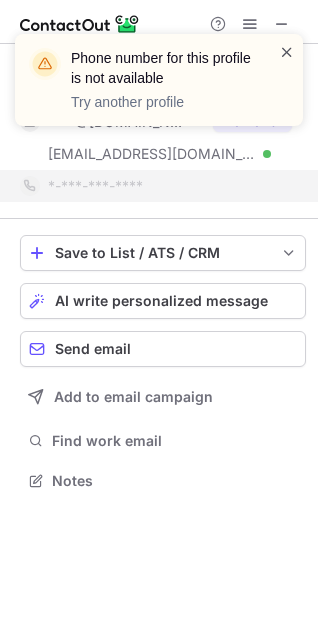 click at bounding box center (287, 52) 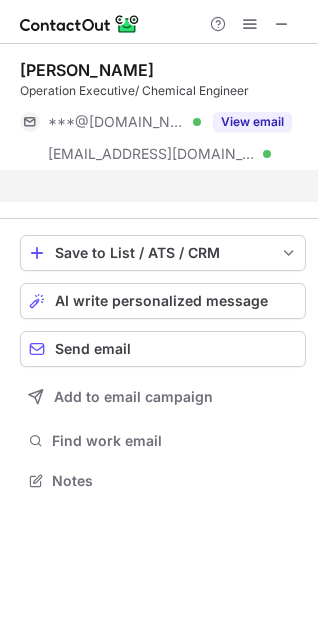scroll, scrollTop: 435, scrollLeft: 318, axis: both 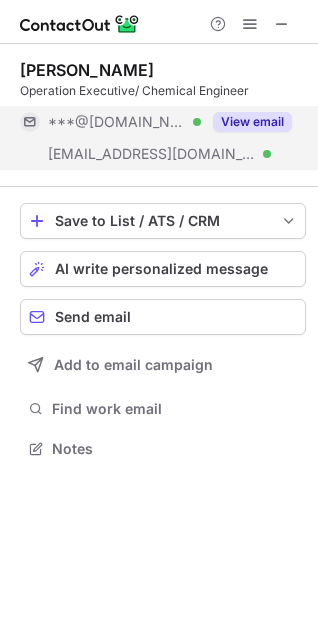 click on "View email" at bounding box center [252, 122] 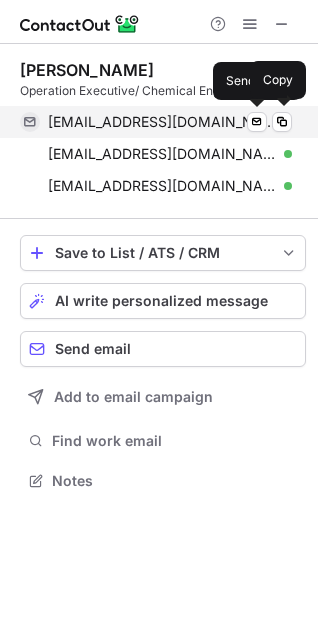 scroll, scrollTop: 10, scrollLeft: 10, axis: both 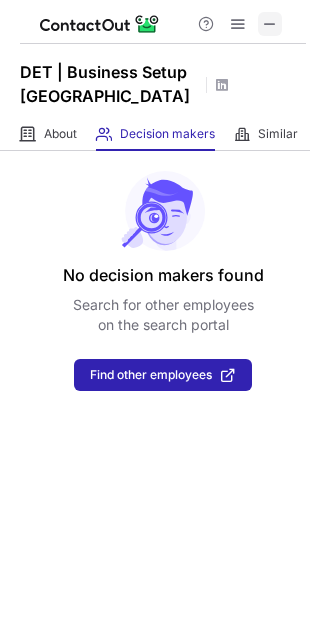 click at bounding box center (270, 24) 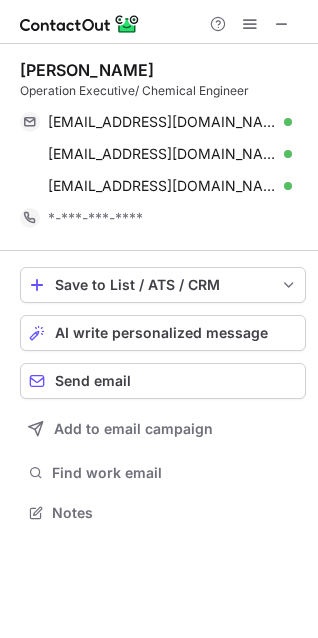 scroll, scrollTop: 10, scrollLeft: 10, axis: both 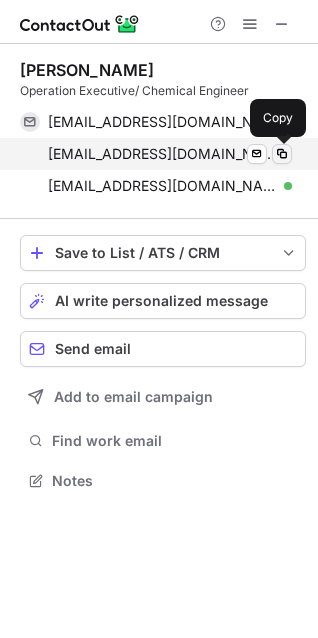 click at bounding box center (282, 154) 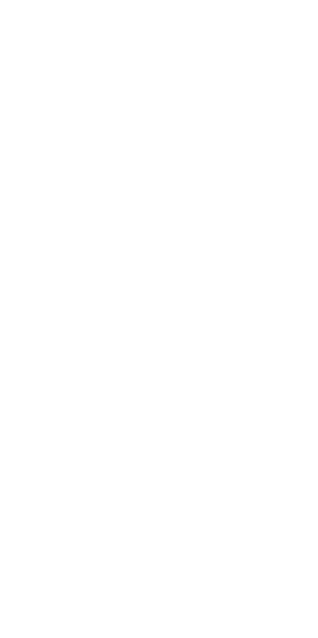 scroll, scrollTop: 0, scrollLeft: 0, axis: both 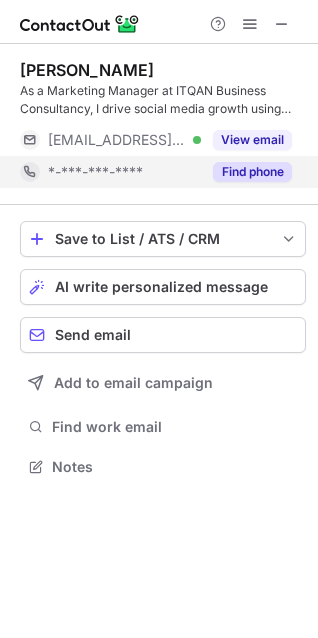 click on "Find phone" at bounding box center [246, 172] 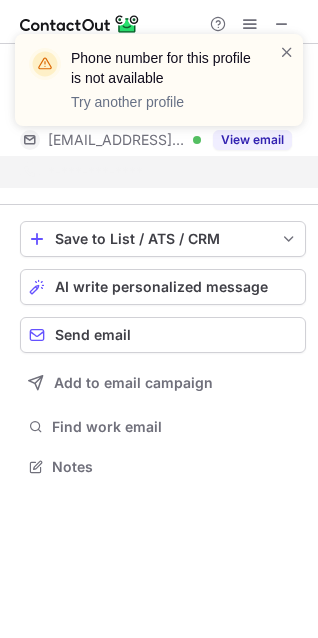 scroll, scrollTop: 421, scrollLeft: 318, axis: both 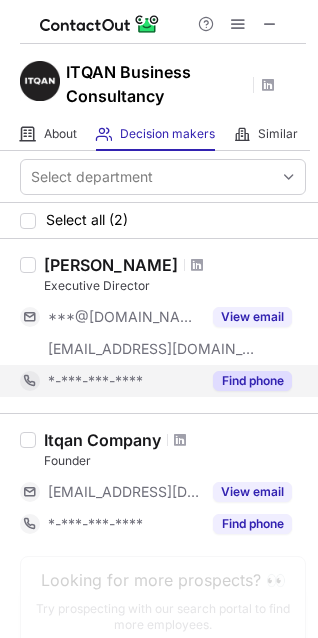click on "Find phone" at bounding box center [252, 381] 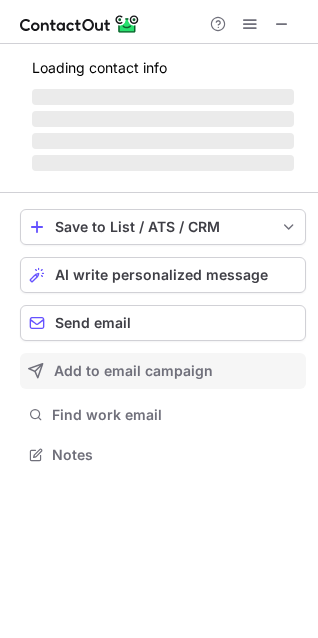scroll, scrollTop: 10, scrollLeft: 10, axis: both 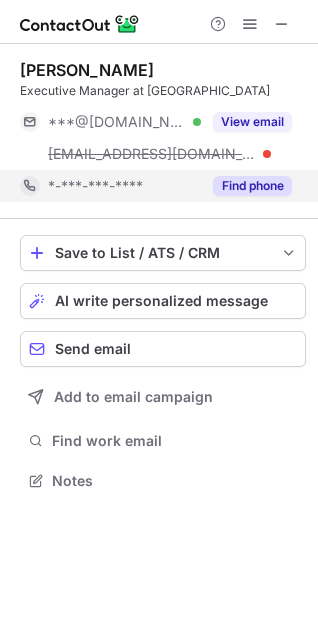 click on "Find phone" at bounding box center (252, 186) 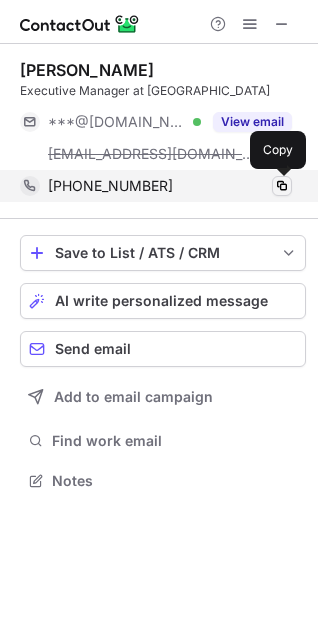 click at bounding box center [282, 186] 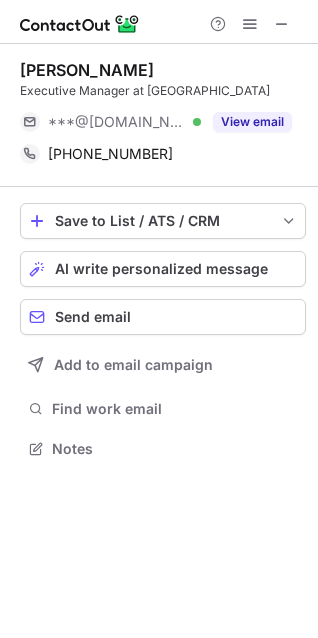 scroll, scrollTop: 435, scrollLeft: 318, axis: both 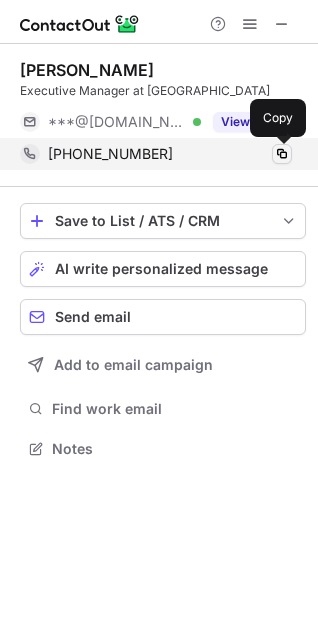 click at bounding box center (282, 154) 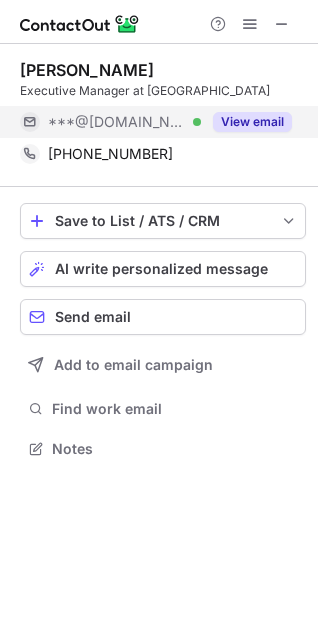 click on "***@yahoo.com" at bounding box center [117, 122] 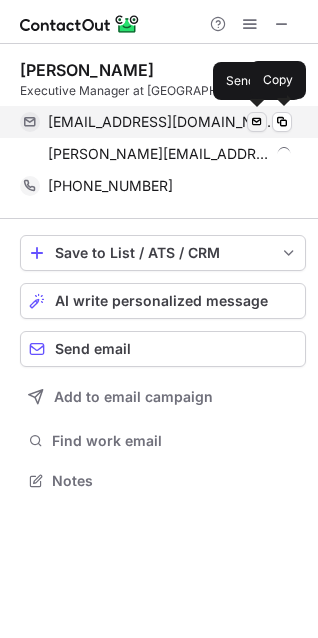 scroll, scrollTop: 10, scrollLeft: 10, axis: both 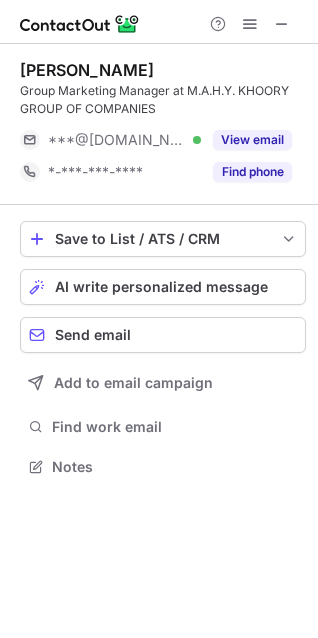 click on "Find phone" at bounding box center [252, 172] 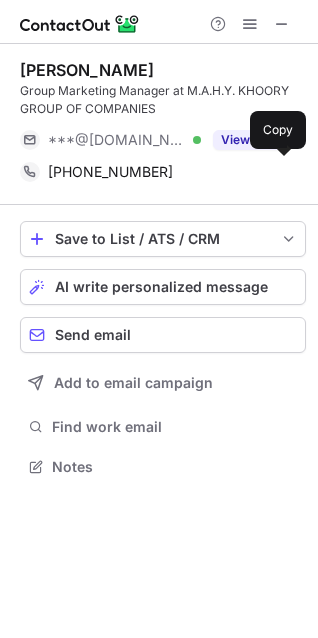 scroll, scrollTop: 453, scrollLeft: 318, axis: both 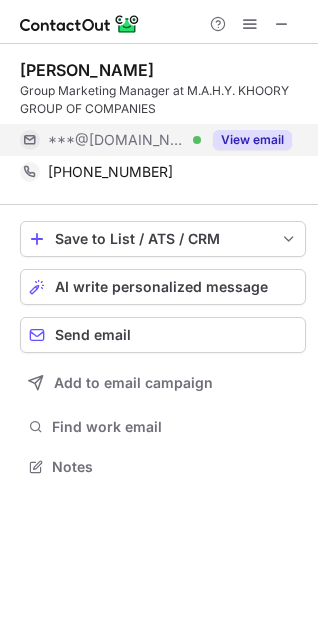 click on "View email" at bounding box center [246, 140] 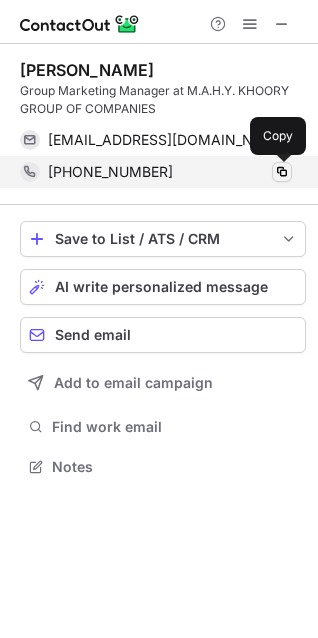click at bounding box center (282, 172) 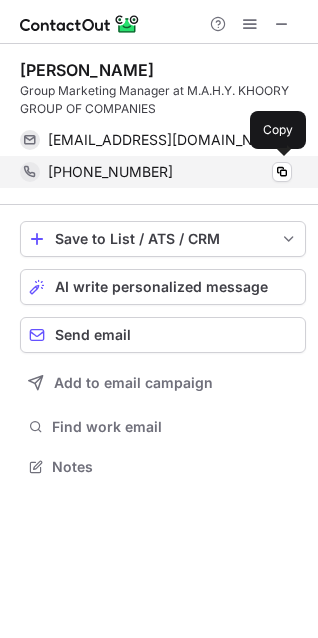 click on "+971505540445" at bounding box center (170, 172) 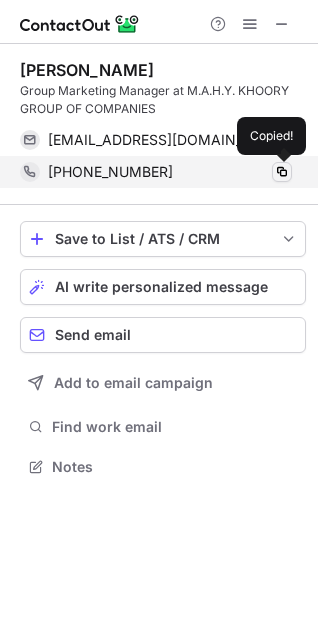 click at bounding box center [282, 172] 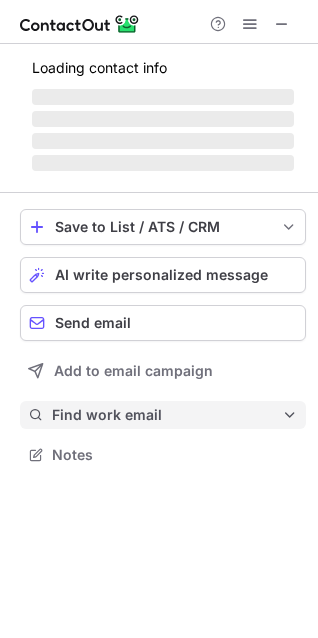 scroll, scrollTop: 441, scrollLeft: 318, axis: both 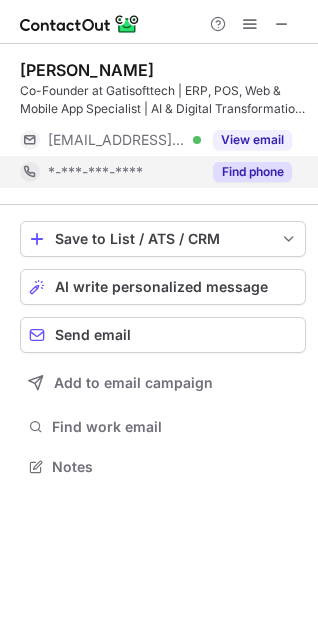 click on "Find phone" at bounding box center (252, 172) 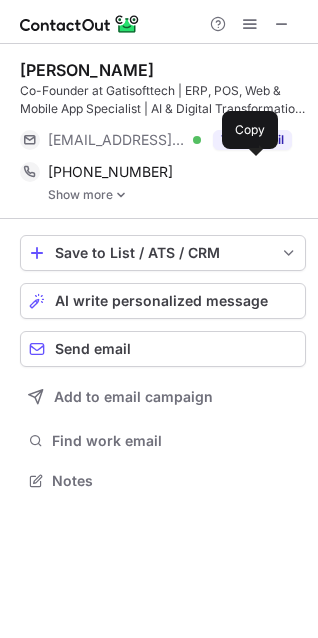 scroll, scrollTop: 10, scrollLeft: 10, axis: both 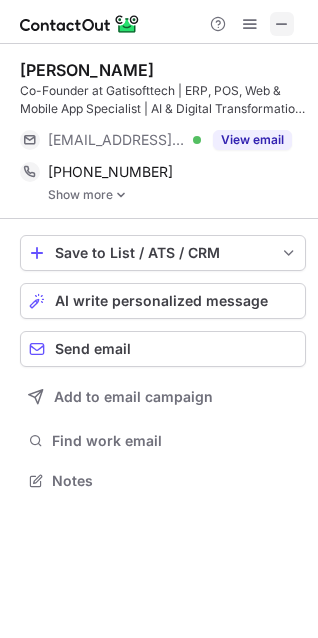 click at bounding box center [282, 24] 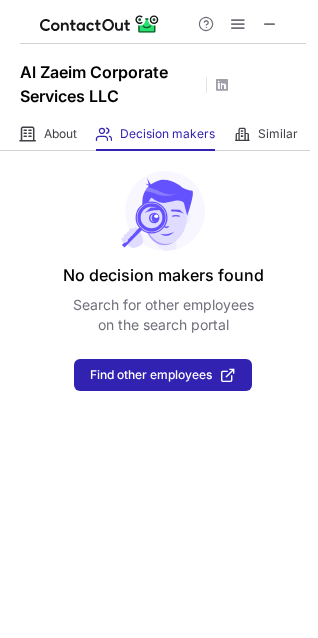 scroll, scrollTop: 0, scrollLeft: 0, axis: both 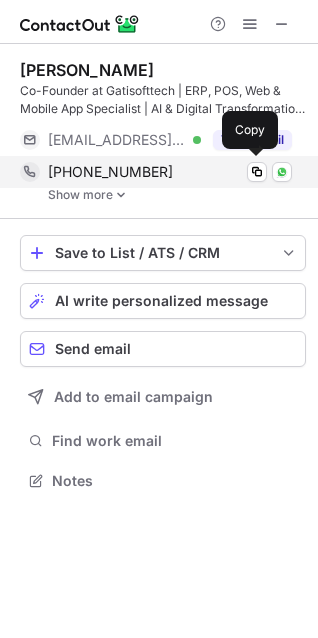click on "[PHONE_NUMBER] Copy WhatsApp" at bounding box center [156, 172] 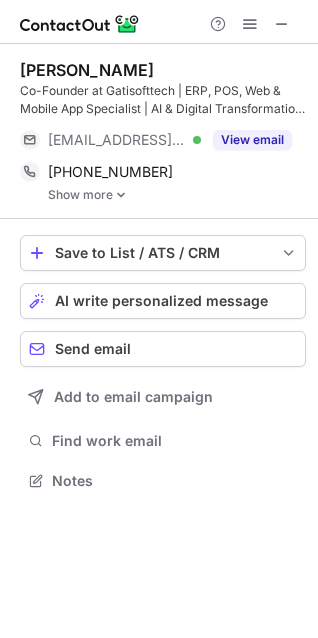 click at bounding box center (121, 195) 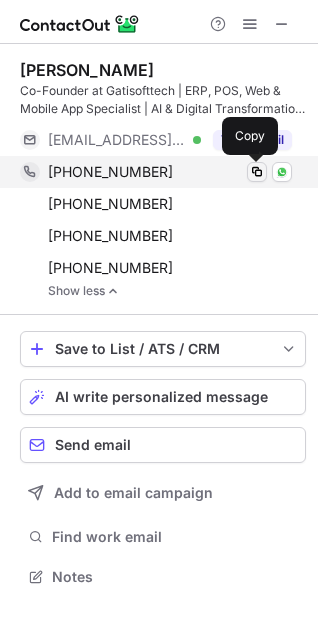 click at bounding box center [257, 172] 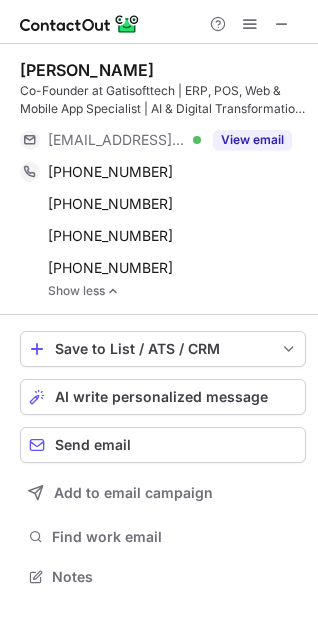 scroll, scrollTop: 563, scrollLeft: 318, axis: both 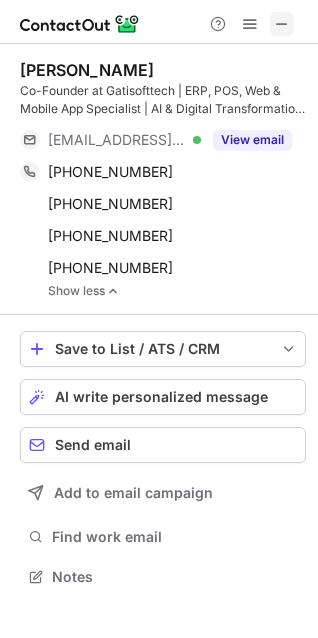 click at bounding box center [282, 24] 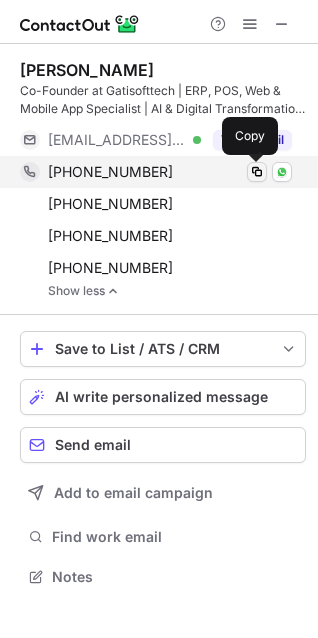 click at bounding box center (257, 172) 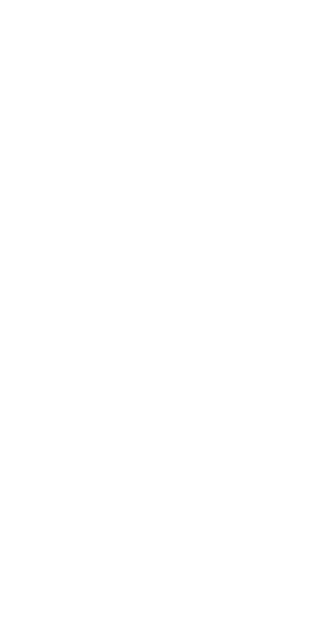 scroll, scrollTop: 0, scrollLeft: 0, axis: both 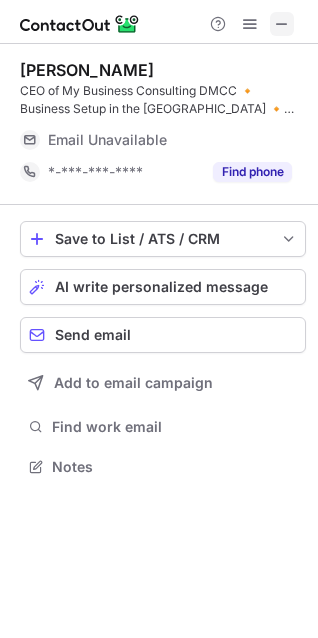 click at bounding box center [282, 24] 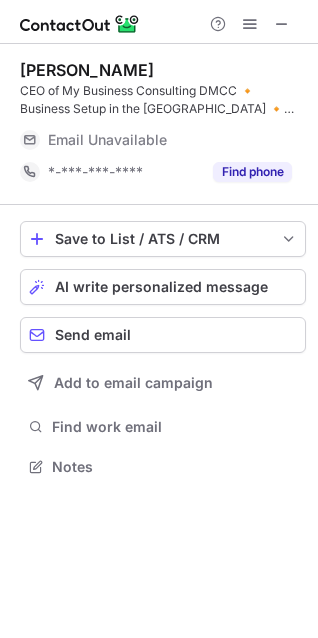 scroll, scrollTop: 441, scrollLeft: 318, axis: both 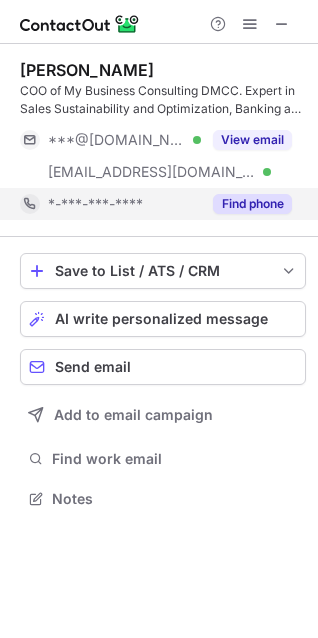 click on "Find phone" at bounding box center (252, 204) 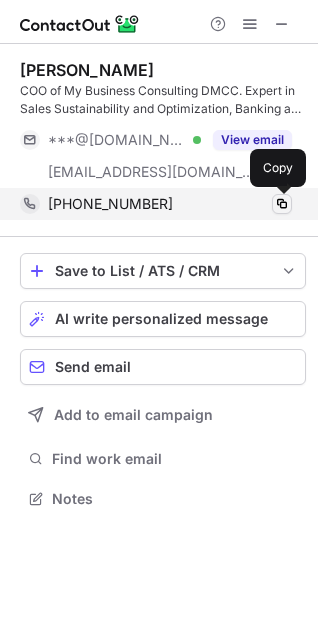 click at bounding box center (282, 204) 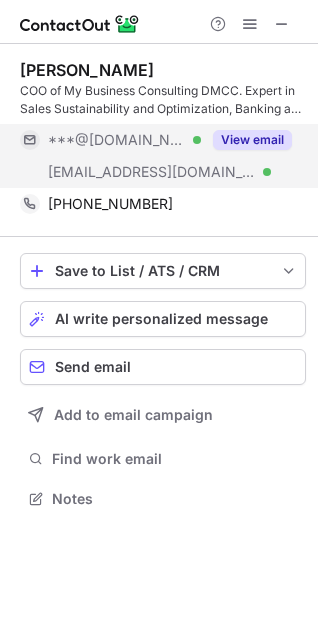 click on "View email" at bounding box center (252, 140) 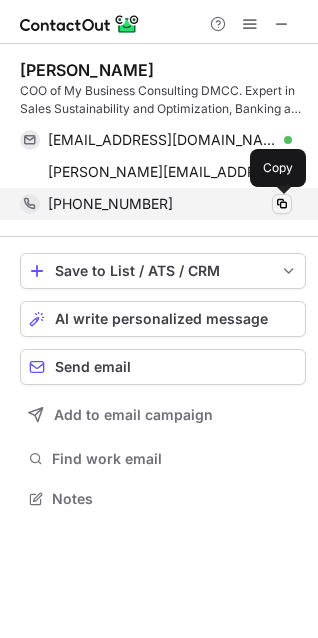 click at bounding box center [282, 204] 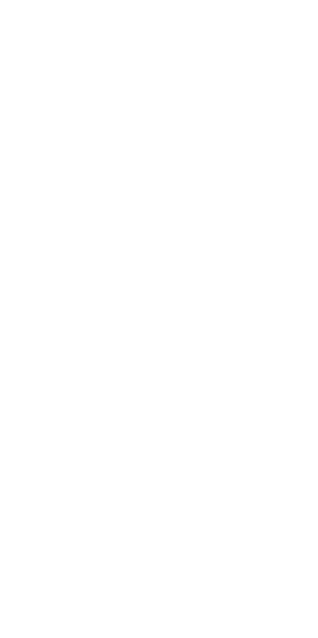 scroll, scrollTop: 0, scrollLeft: 0, axis: both 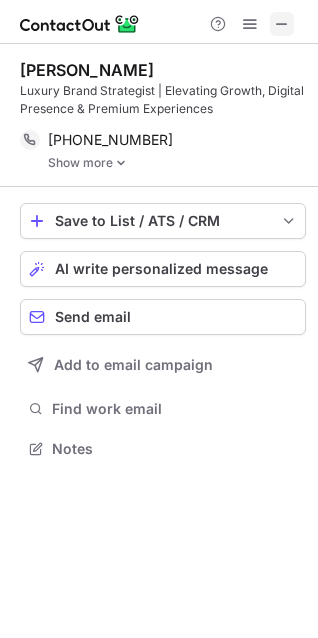 click at bounding box center [282, 24] 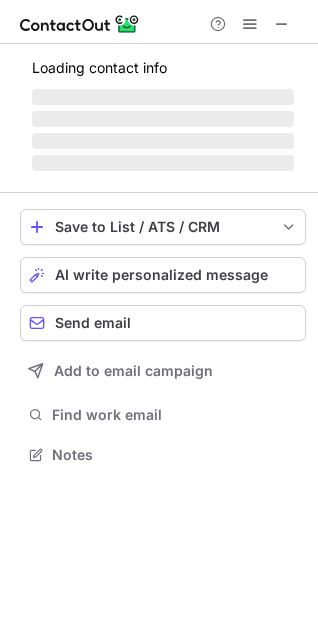 scroll, scrollTop: 441, scrollLeft: 318, axis: both 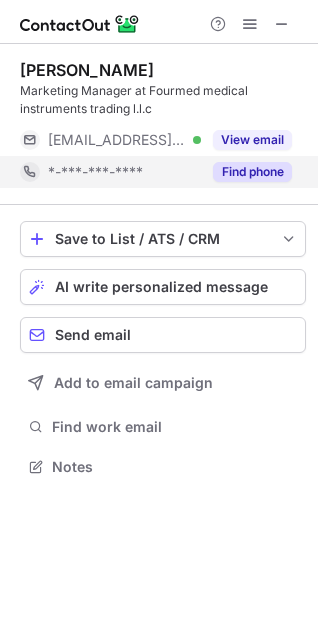 click on "Find phone" at bounding box center (252, 172) 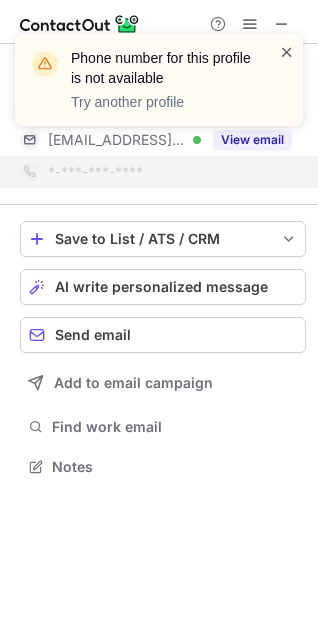 click at bounding box center [287, 52] 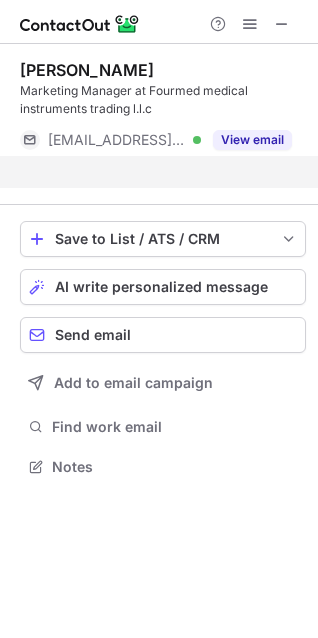 scroll, scrollTop: 421, scrollLeft: 318, axis: both 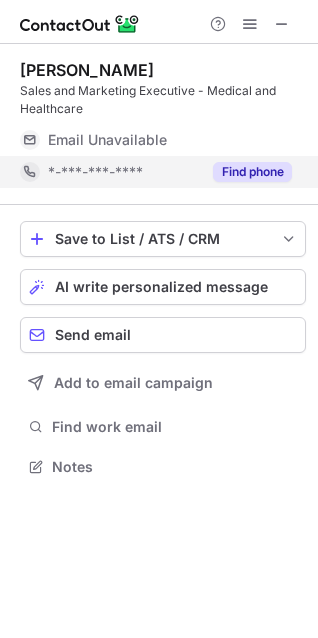 click on "Find phone" at bounding box center [252, 172] 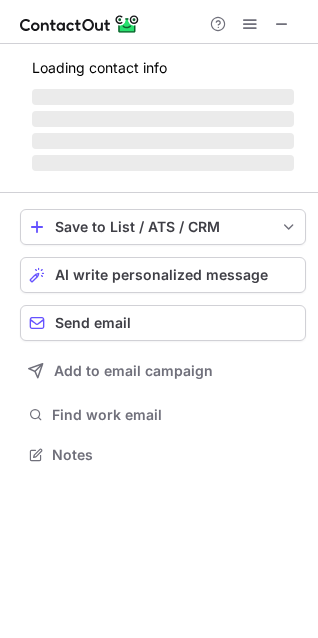 scroll, scrollTop: 10, scrollLeft: 10, axis: both 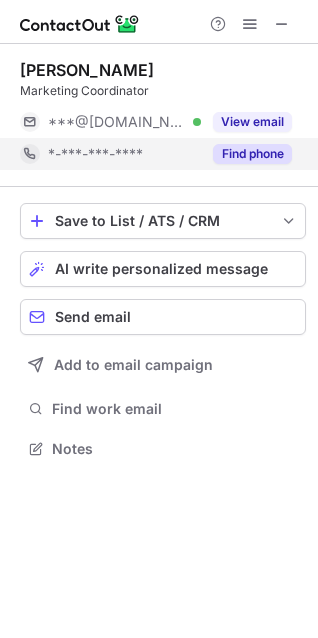click on "Find phone" at bounding box center (252, 154) 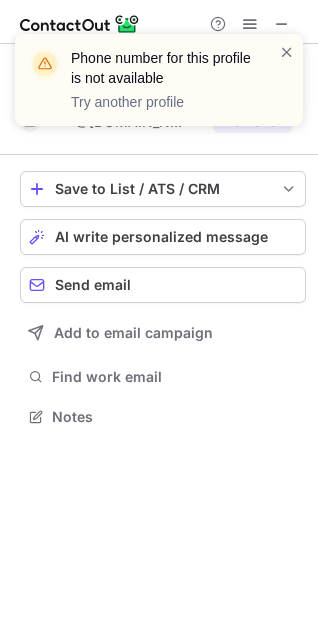 scroll, scrollTop: 403, scrollLeft: 318, axis: both 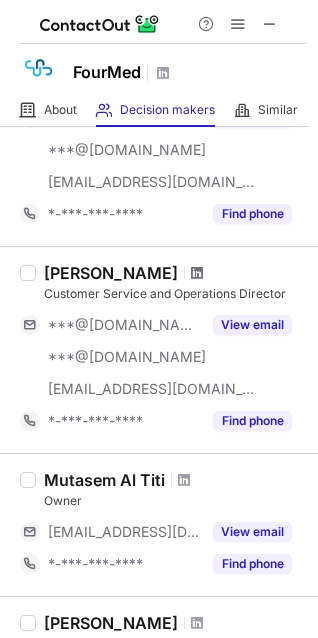 click at bounding box center [197, 273] 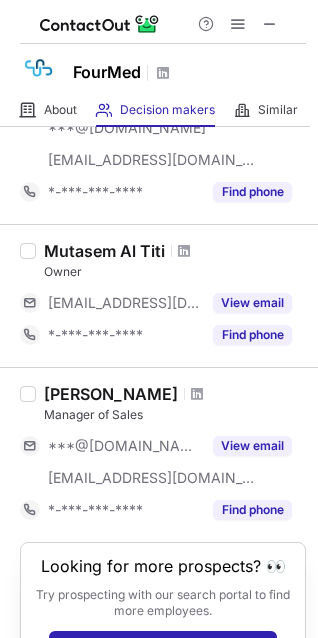 scroll, scrollTop: 635, scrollLeft: 0, axis: vertical 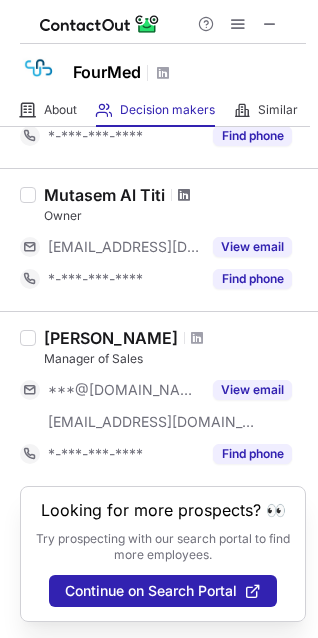 click at bounding box center (184, 195) 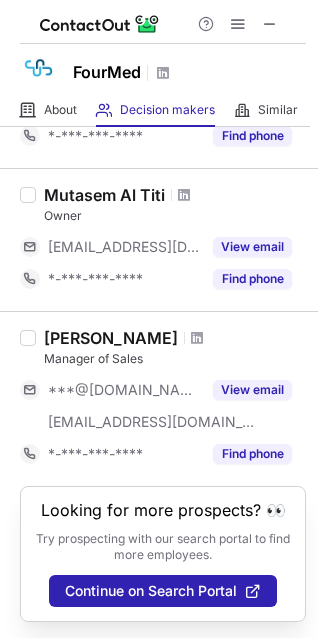 scroll, scrollTop: 0, scrollLeft: 0, axis: both 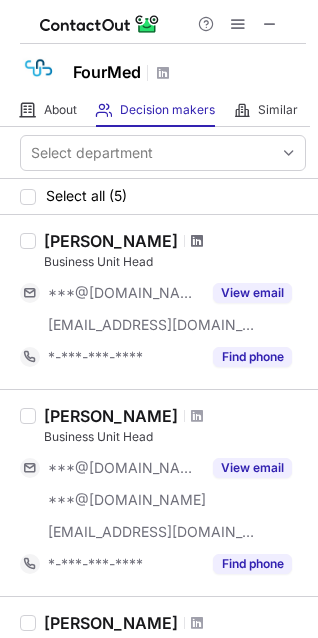 click at bounding box center (197, 241) 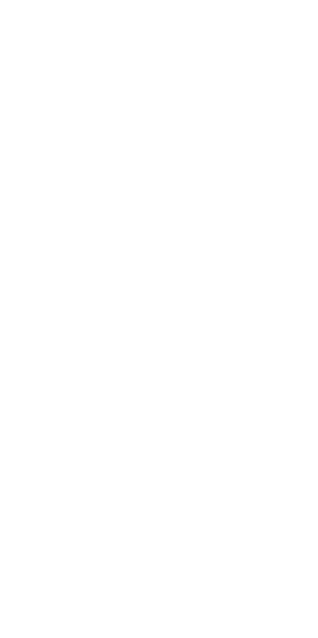 scroll, scrollTop: 0, scrollLeft: 0, axis: both 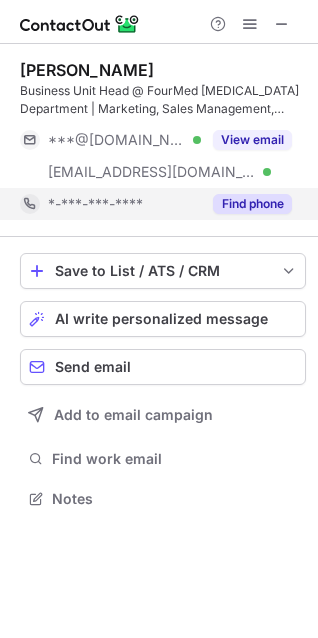 click on "Find phone" at bounding box center (252, 204) 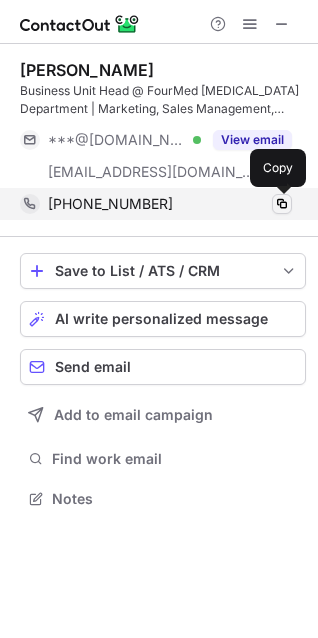 click at bounding box center (282, 204) 